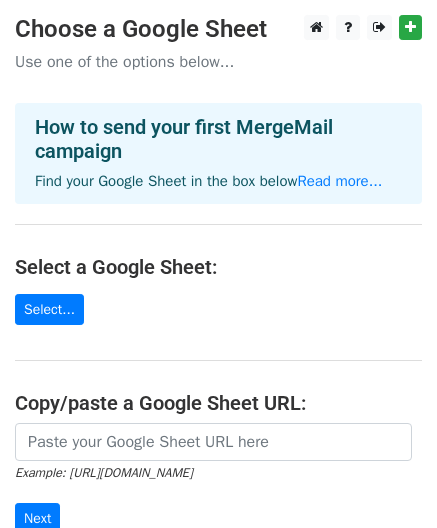 scroll, scrollTop: 0, scrollLeft: 0, axis: both 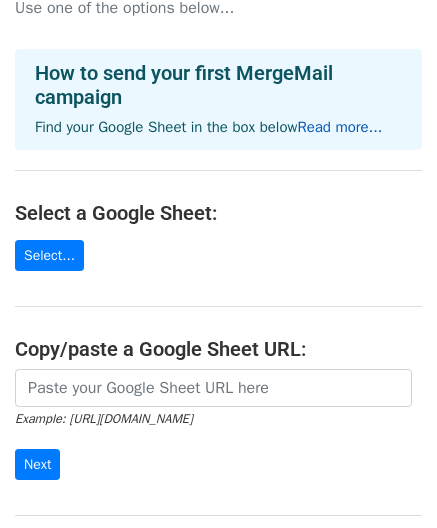 click on "Read more..." at bounding box center [339, 127] 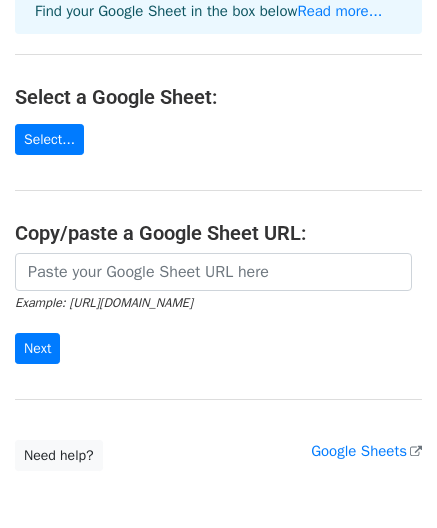 scroll, scrollTop: 185, scrollLeft: 0, axis: vertical 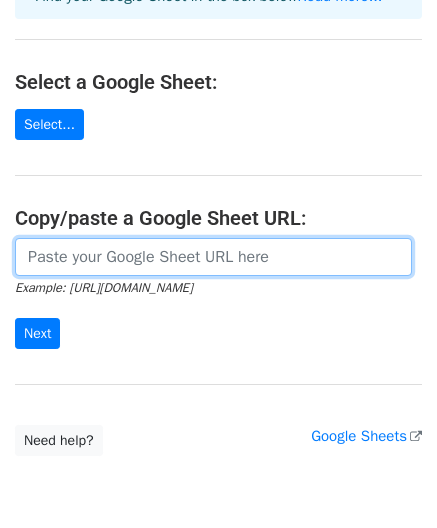 click at bounding box center [213, 257] 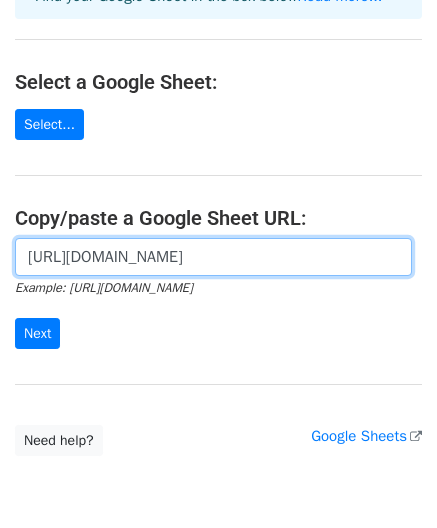 scroll, scrollTop: 0, scrollLeft: 661, axis: horizontal 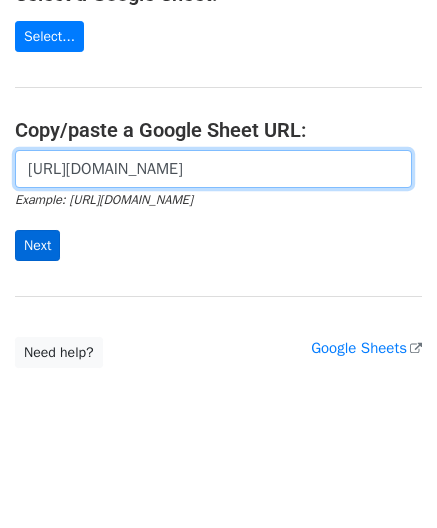 type on "https://excel.cloud.microsoft/open/onedrive/?docId=7E8B5F61E3CB9CAF%21s4f5f0321b7874451a0e3c7a8588436e3&driveId=7E8B5F61E3CB9CAF" 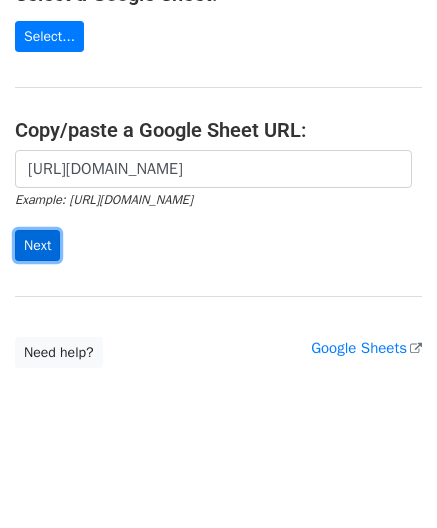 click on "Next" at bounding box center [37, 245] 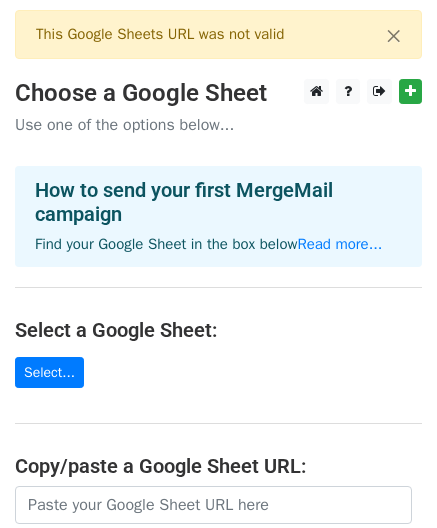 scroll, scrollTop: 0, scrollLeft: 0, axis: both 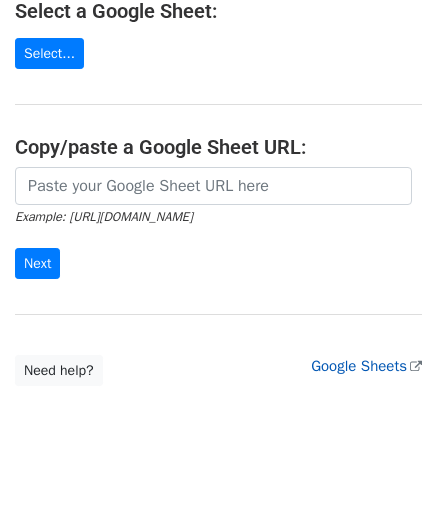 click on "Google Sheets" at bounding box center [366, 366] 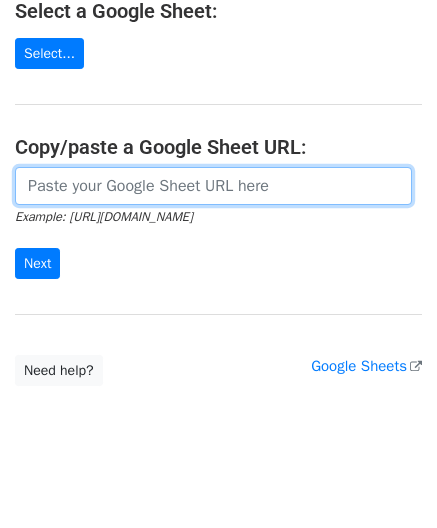 click at bounding box center (213, 186) 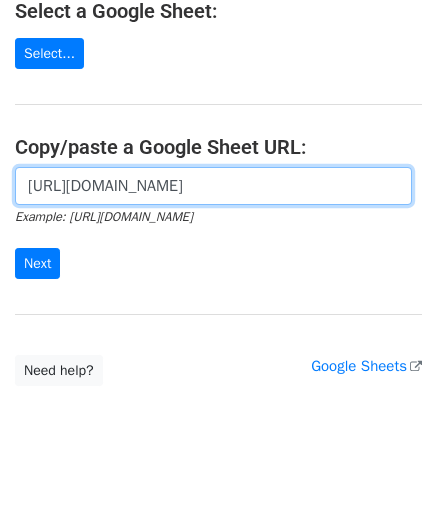 scroll, scrollTop: 0, scrollLeft: 400, axis: horizontal 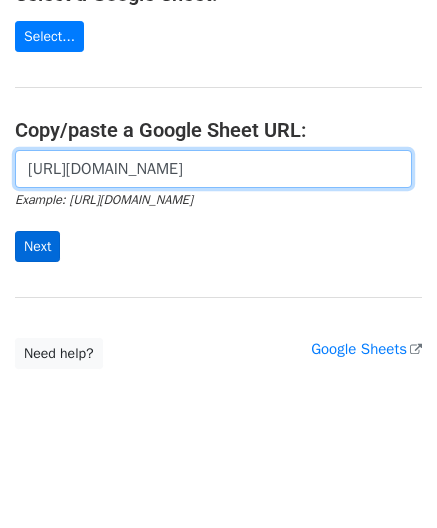 type on "https://docs.google.com/spreadsheets/d/15jrnv_9Lr1twnANaiI7k_EebDihJP8c0nU6r223SIeU/edit?usp=sharing" 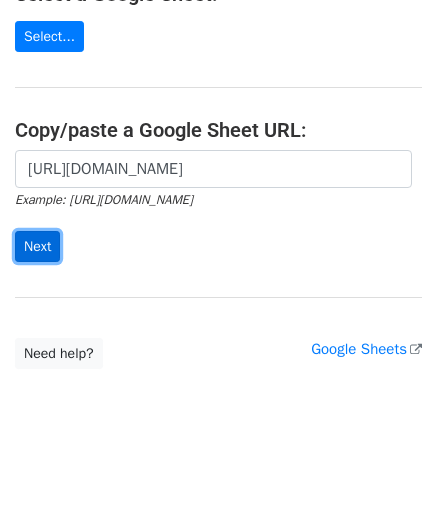 scroll, scrollTop: 0, scrollLeft: 0, axis: both 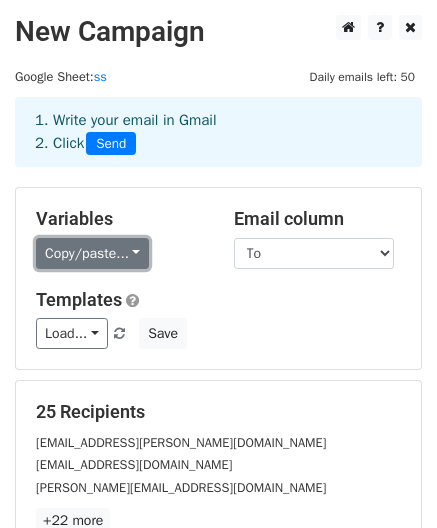 click on "Copy/paste..." at bounding box center [92, 253] 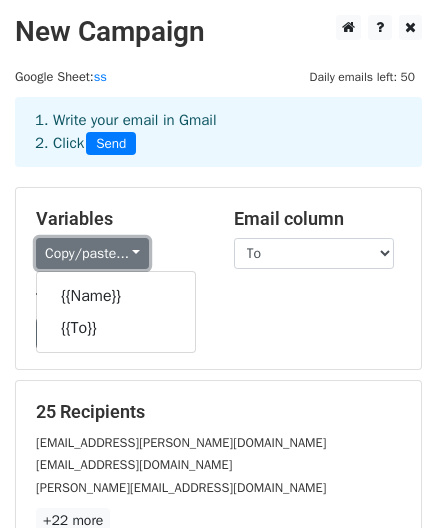 click on "Copy/paste..." at bounding box center (92, 253) 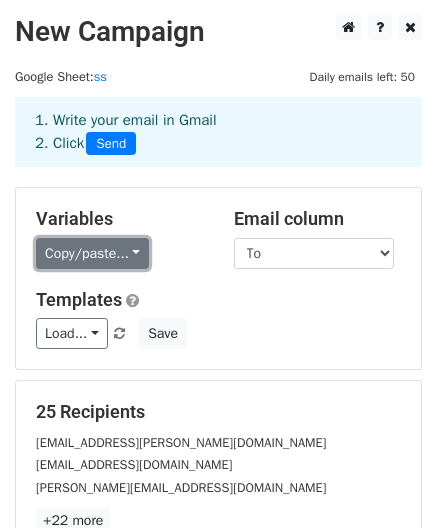 click on "Copy/paste..." at bounding box center [92, 253] 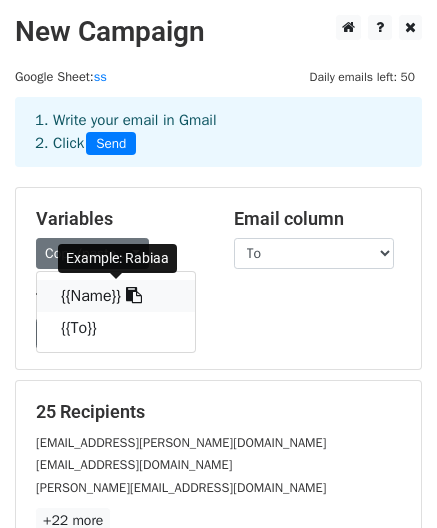 click on "{{Name}}" at bounding box center (116, 296) 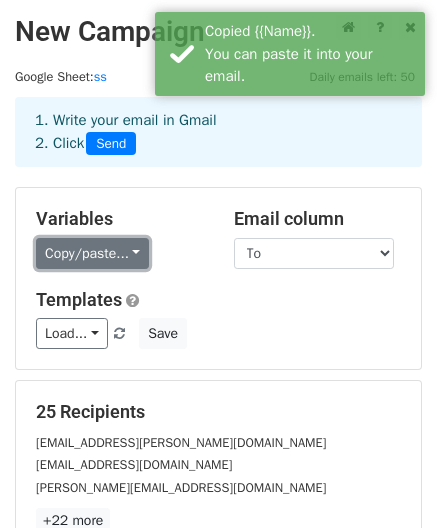 click on "Copy/paste..." at bounding box center [92, 253] 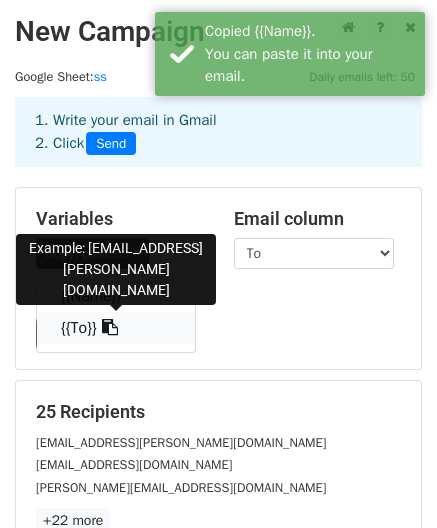 click on "{{To}}" at bounding box center [116, 328] 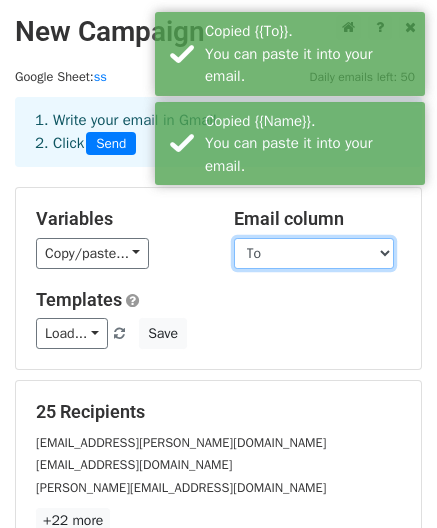 click on "Name
To" at bounding box center (314, 253) 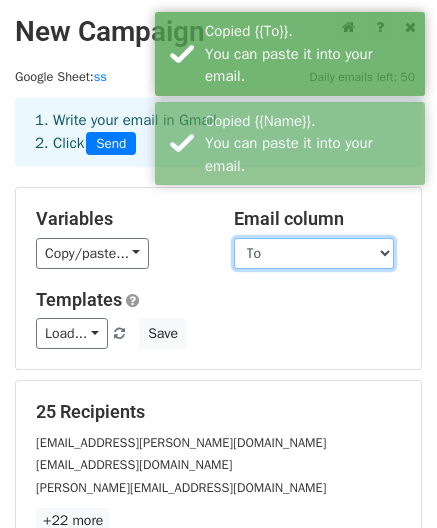 click on "Name
To" at bounding box center (314, 253) 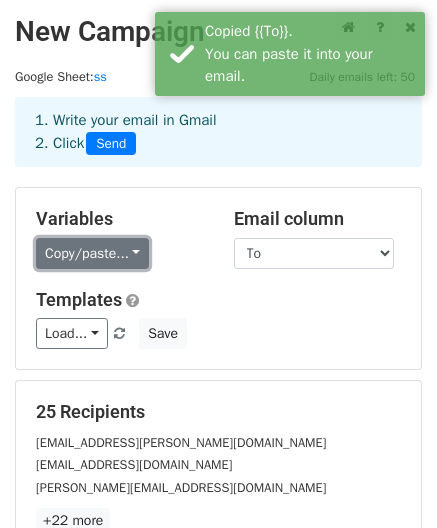 click on "Copy/paste..." at bounding box center (92, 253) 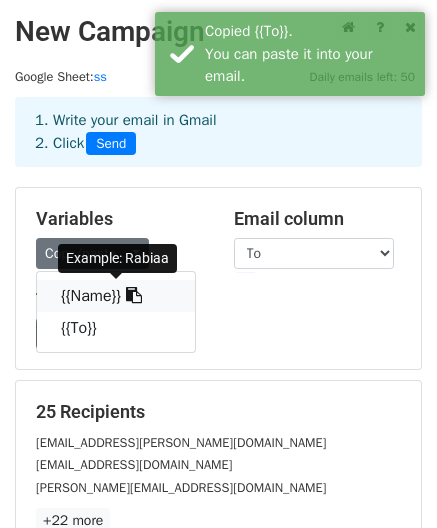 click on "{{Name}}" at bounding box center [116, 296] 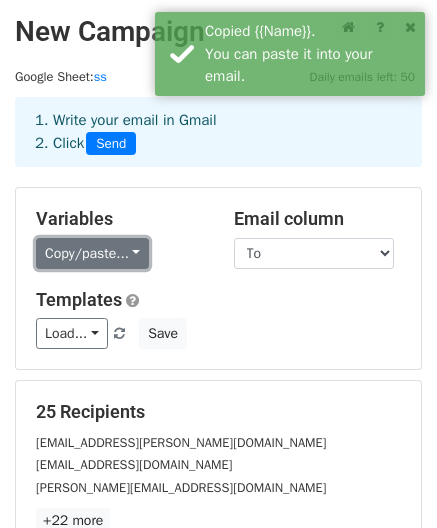 click on "Copy/paste..." at bounding box center [92, 253] 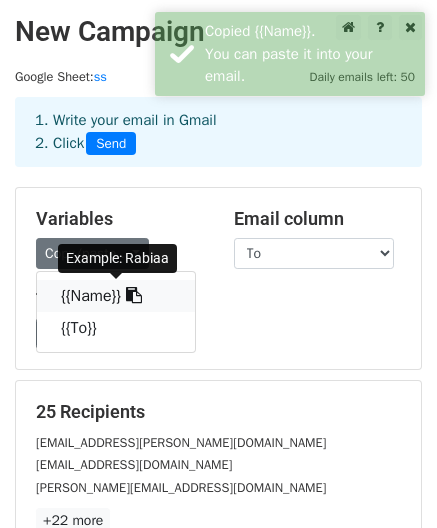 click on "{{Name}}" at bounding box center [116, 296] 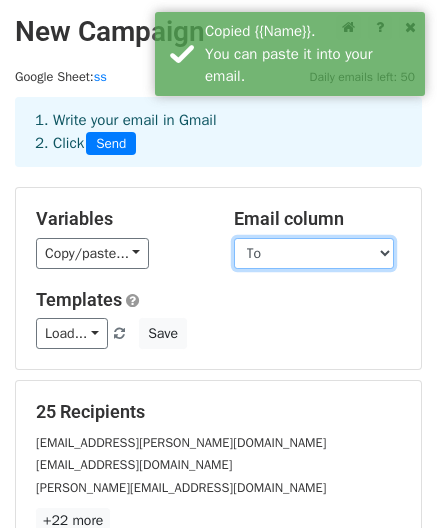 click on "Name
To" at bounding box center [314, 253] 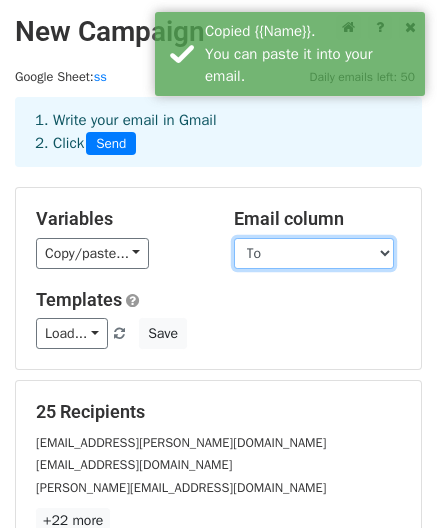 click on "Name
To" at bounding box center (314, 253) 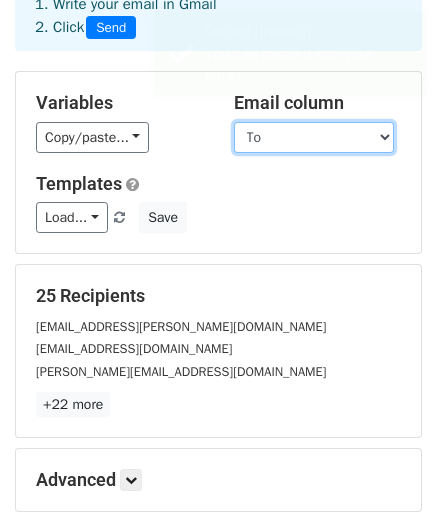 scroll, scrollTop: 117, scrollLeft: 0, axis: vertical 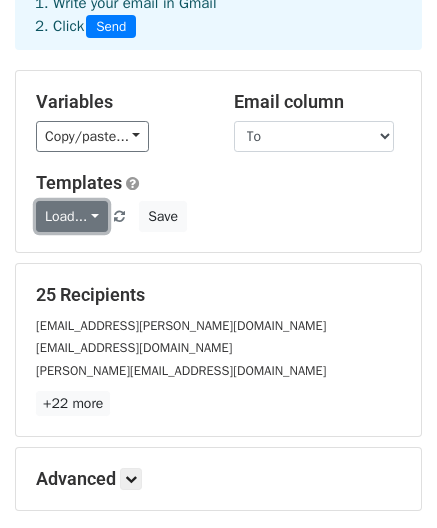 click on "Load..." at bounding box center [72, 216] 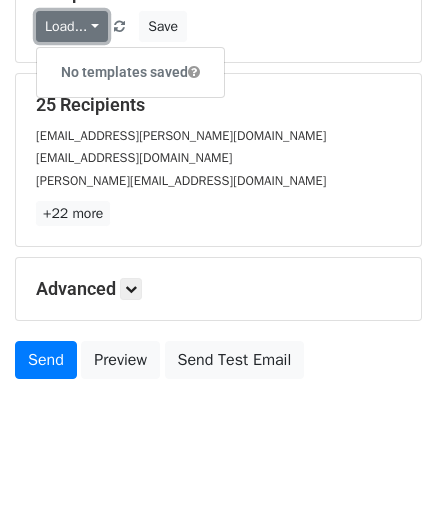 scroll, scrollTop: 282, scrollLeft: 0, axis: vertical 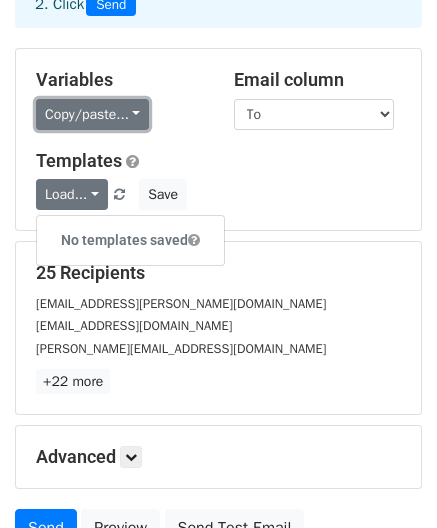 click on "Copy/paste..." at bounding box center (92, 114) 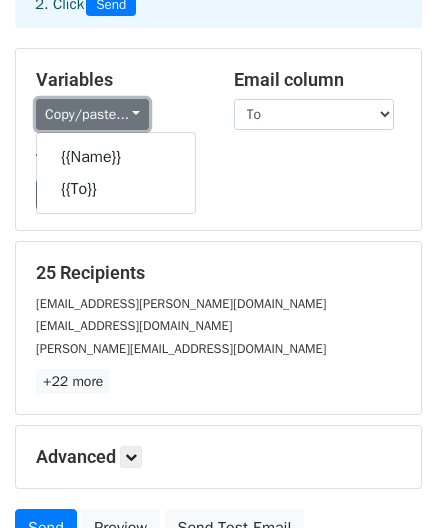 click on "Copy/paste..." at bounding box center (92, 114) 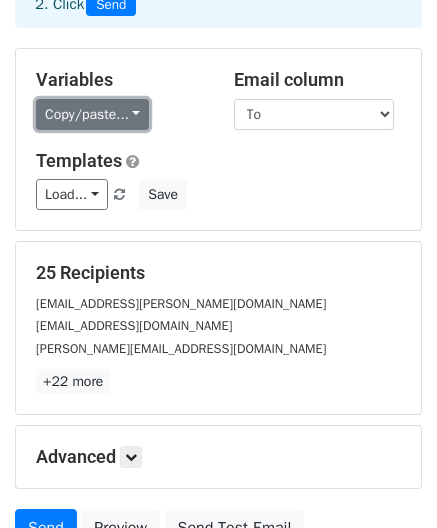 click on "Copy/paste..." at bounding box center [92, 114] 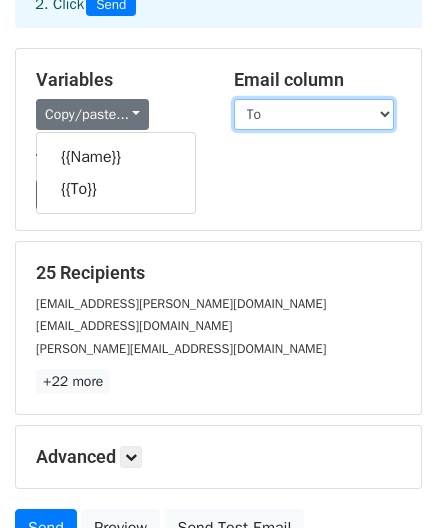 click on "Name
To" at bounding box center [314, 114] 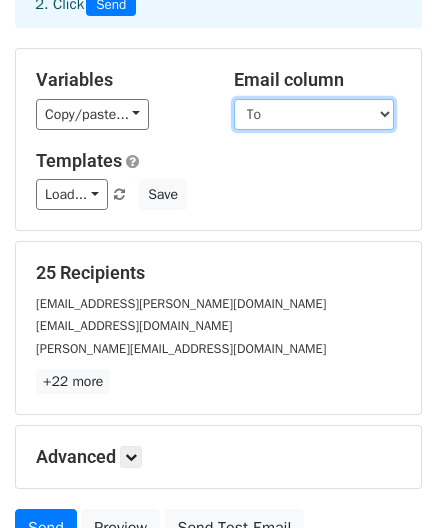 click on "Name
To" at bounding box center [314, 114] 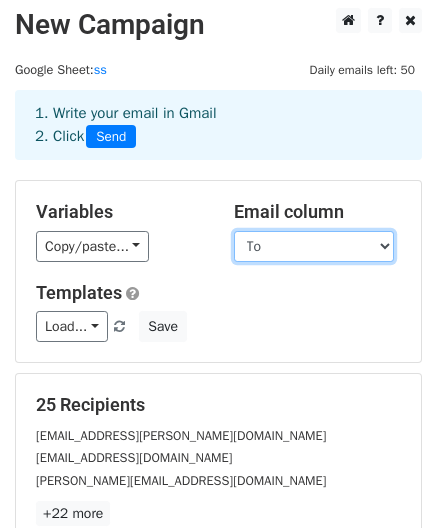 scroll, scrollTop: 1, scrollLeft: 0, axis: vertical 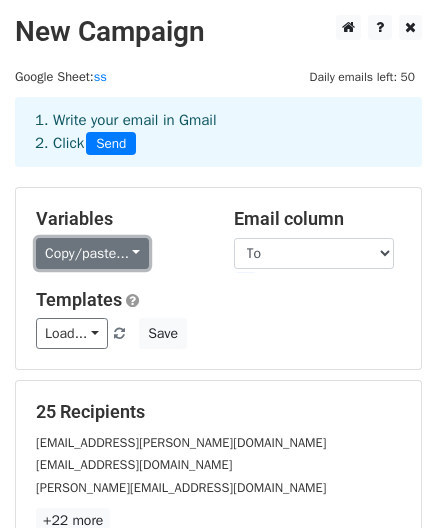 click on "Copy/paste..." at bounding box center [92, 253] 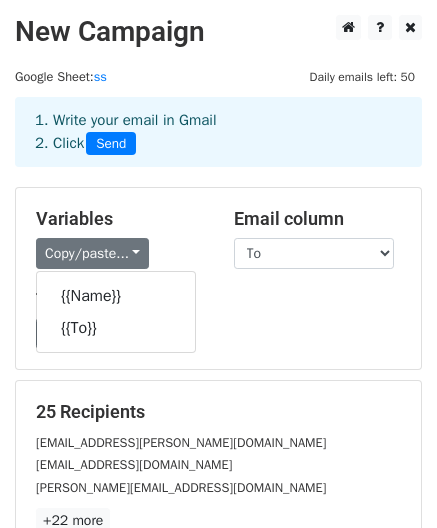 click on "Copy/paste...
{{Name}}
{{To}}" at bounding box center [120, 253] 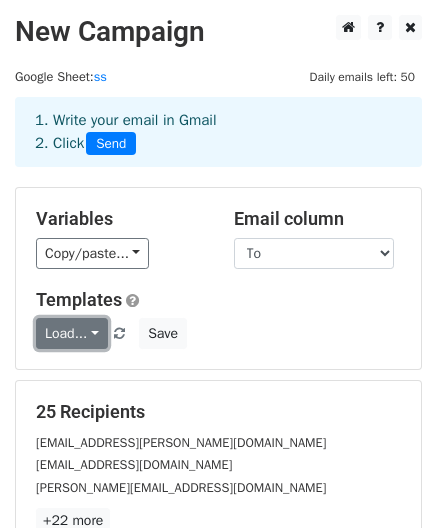 click on "Load..." at bounding box center (72, 333) 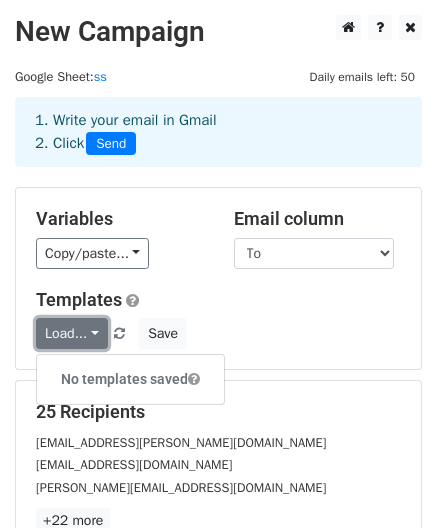 click on "Load..." at bounding box center (72, 333) 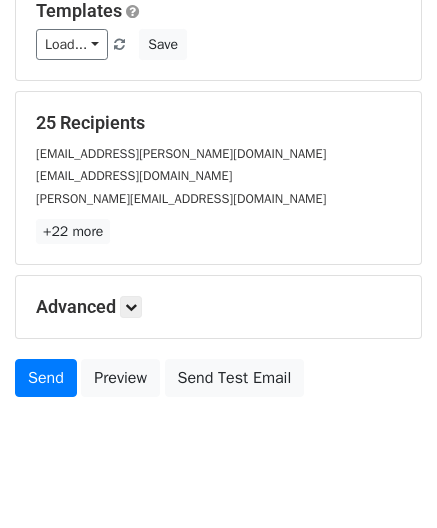 scroll, scrollTop: 328, scrollLeft: 0, axis: vertical 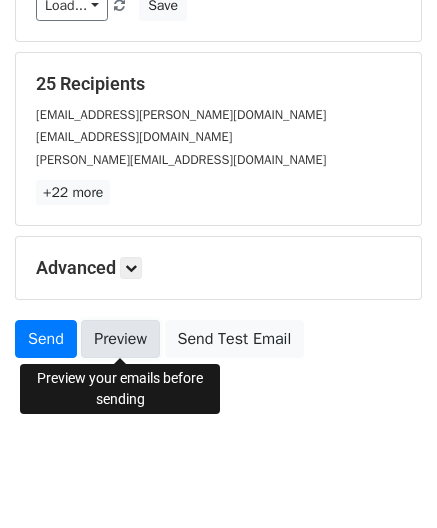 click on "Preview" at bounding box center [120, 339] 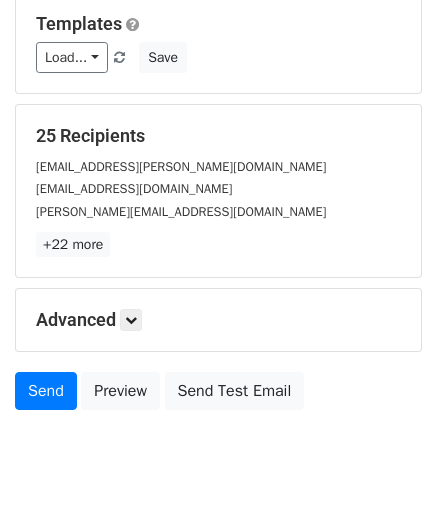 scroll, scrollTop: 291, scrollLeft: 0, axis: vertical 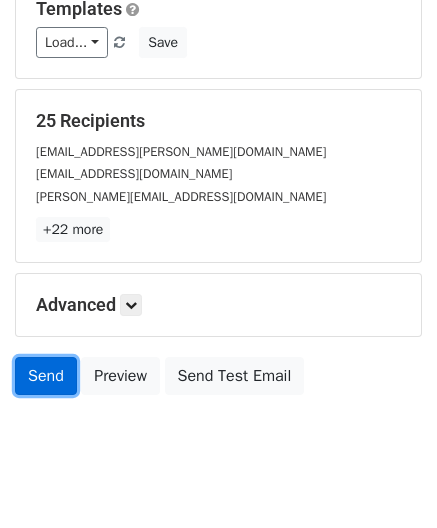 click on "Send" at bounding box center (46, 376) 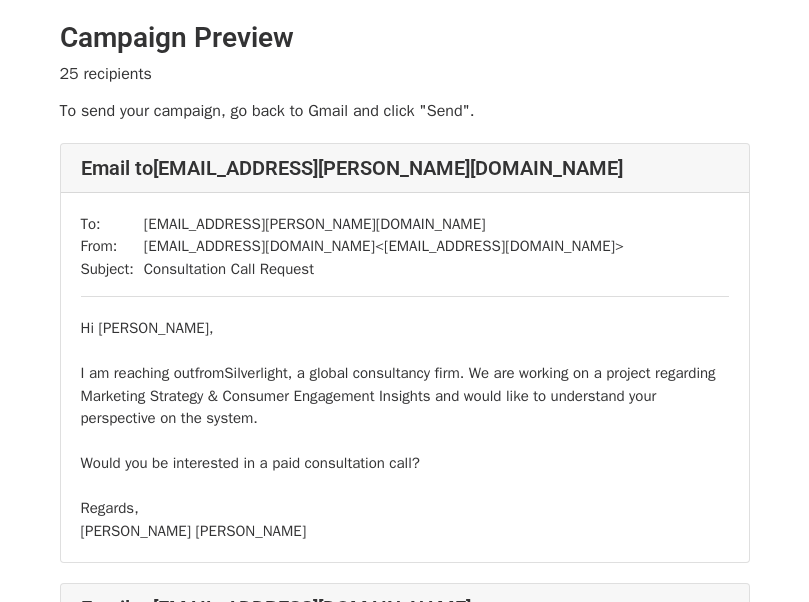 scroll, scrollTop: 0, scrollLeft: 0, axis: both 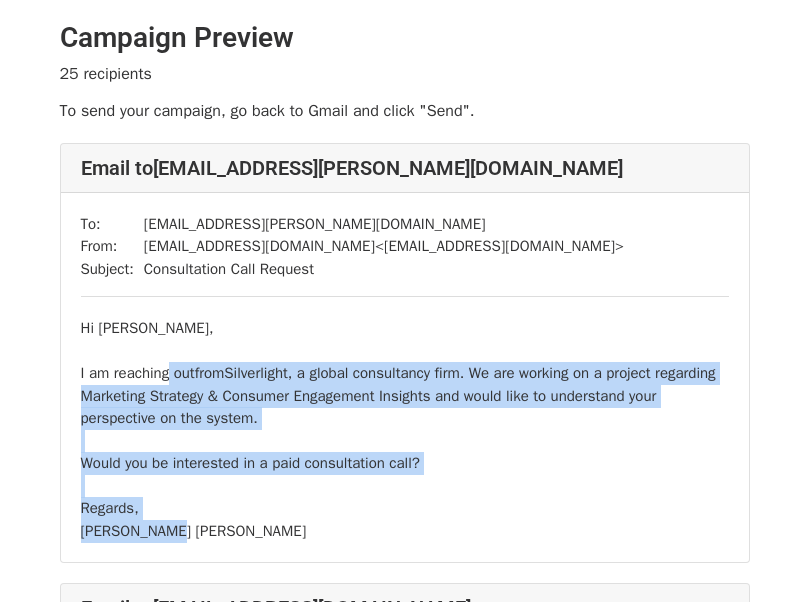 drag, startPoint x: 168, startPoint y: 383, endPoint x: 267, endPoint y: 529, distance: 176.40012 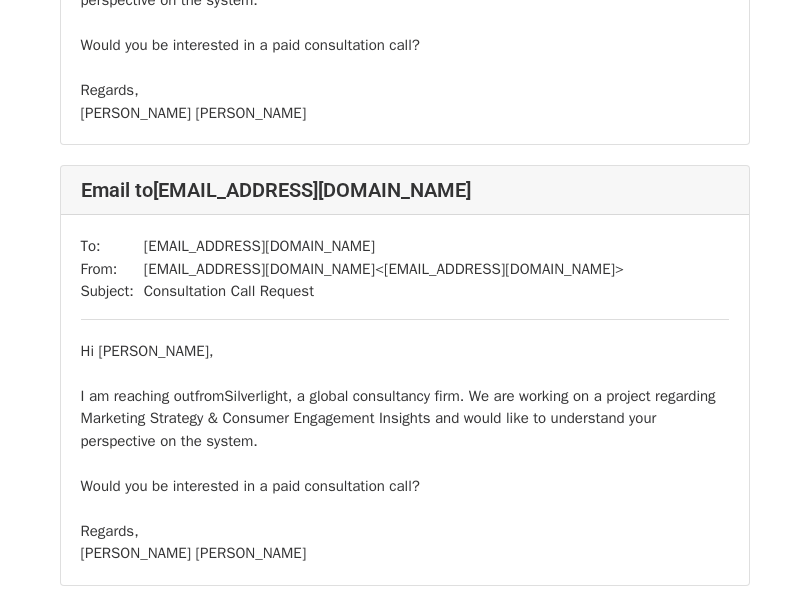 scroll, scrollTop: 419, scrollLeft: 0, axis: vertical 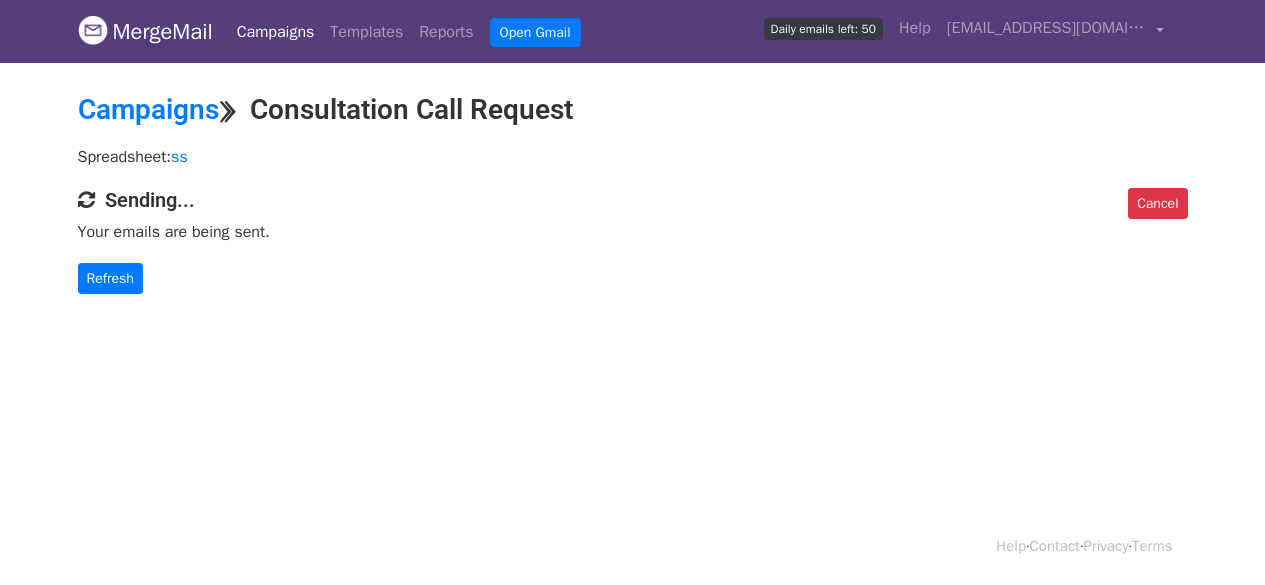 click on "Daily emails left: 50" at bounding box center [823, 29] 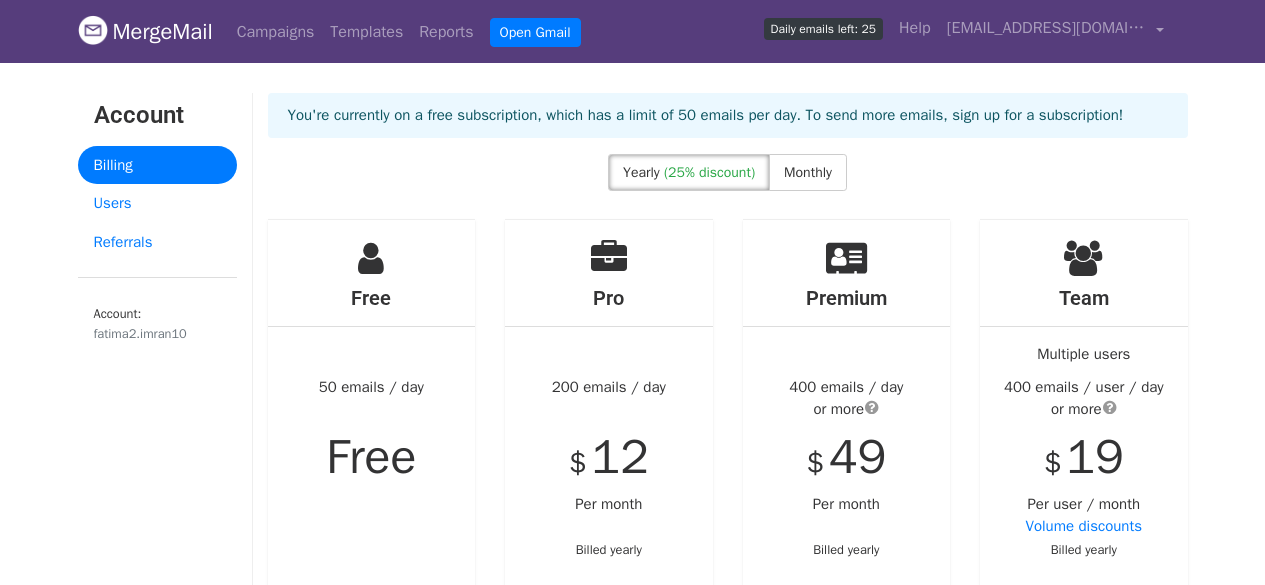scroll, scrollTop: 0, scrollLeft: 0, axis: both 